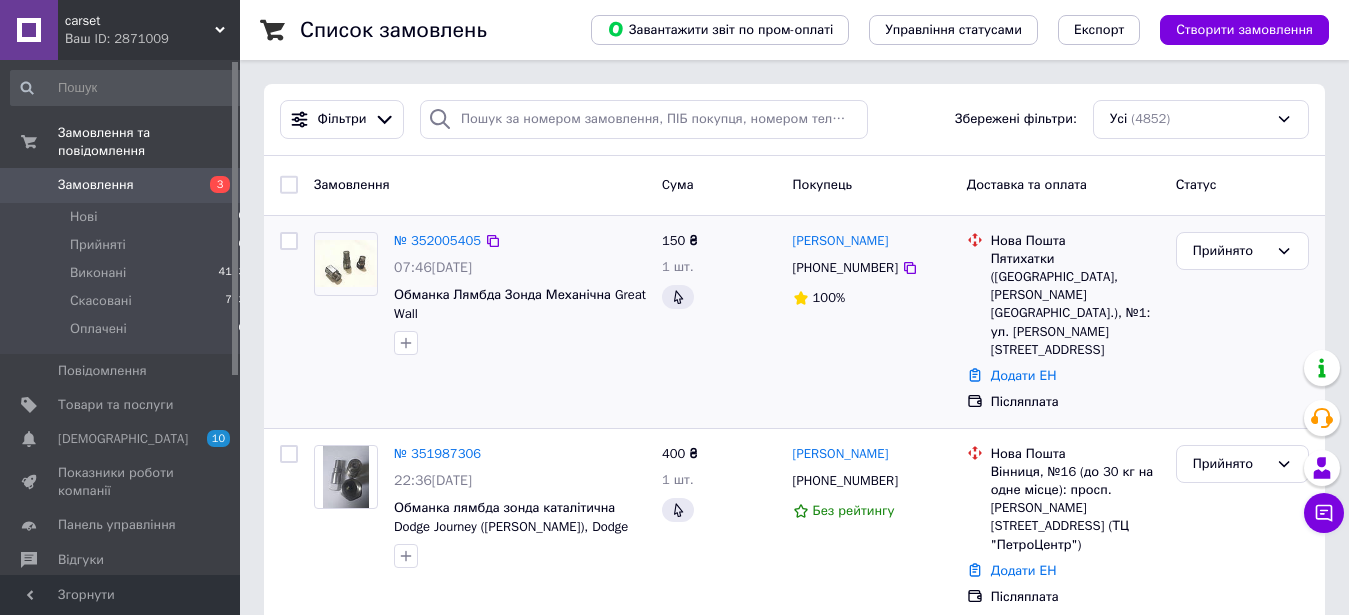 scroll, scrollTop: 0, scrollLeft: 0, axis: both 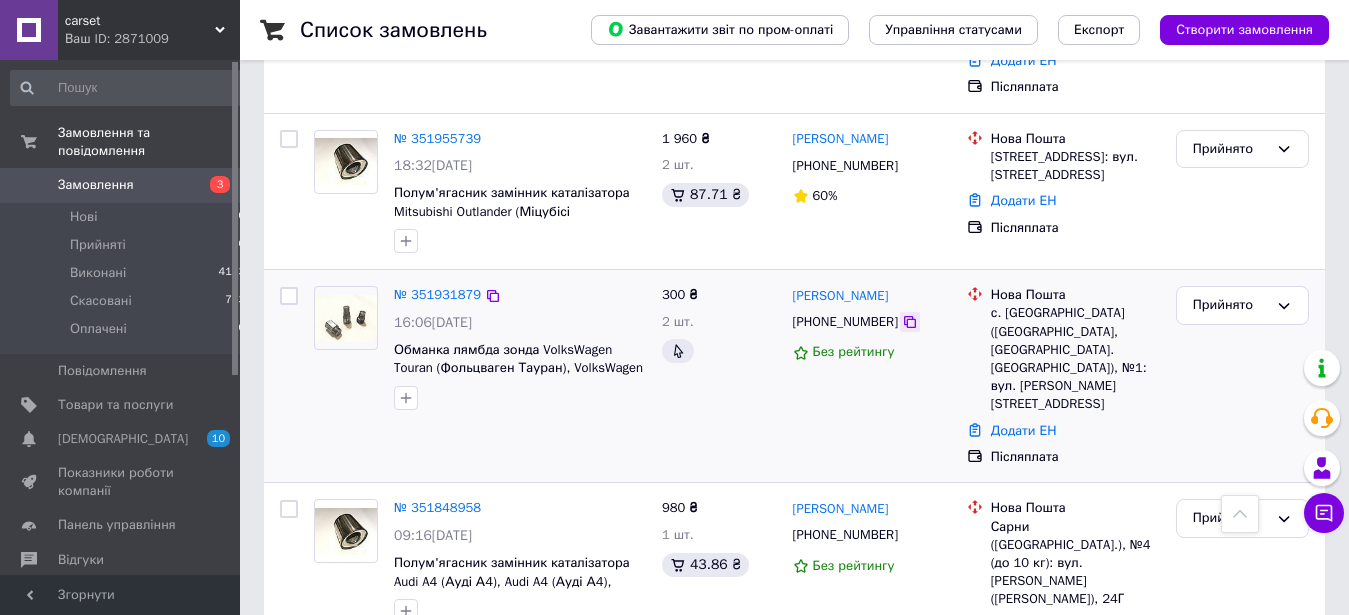 click 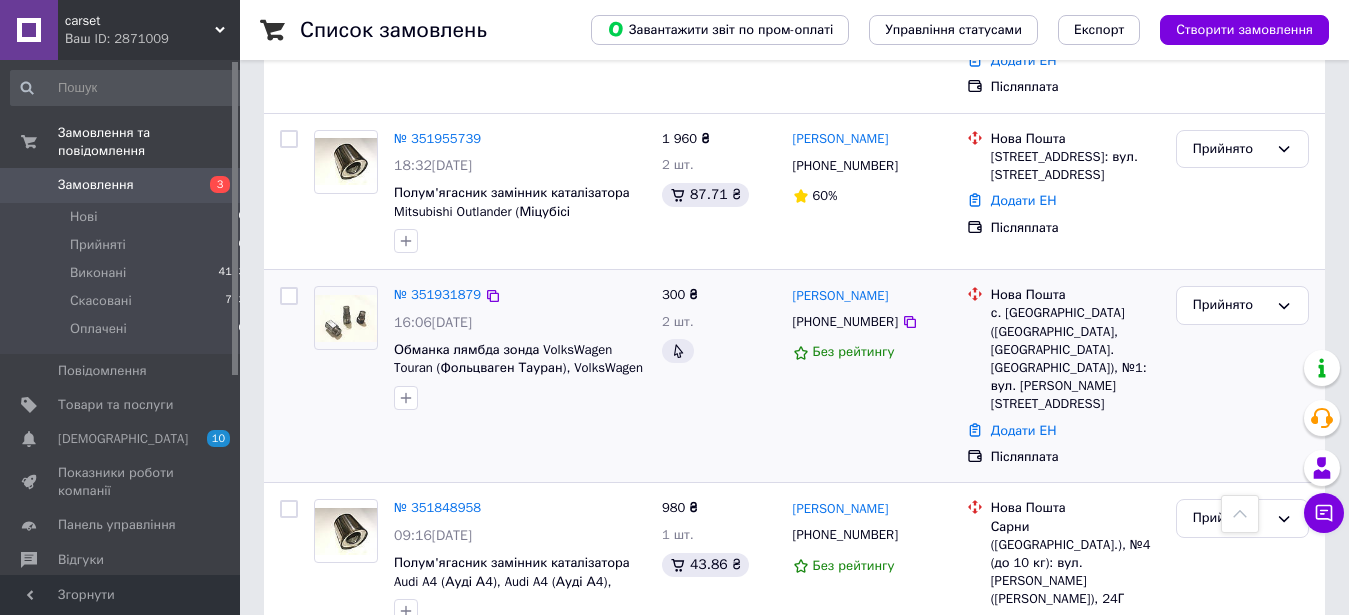 click on "№ 351931879" at bounding box center (437, 295) 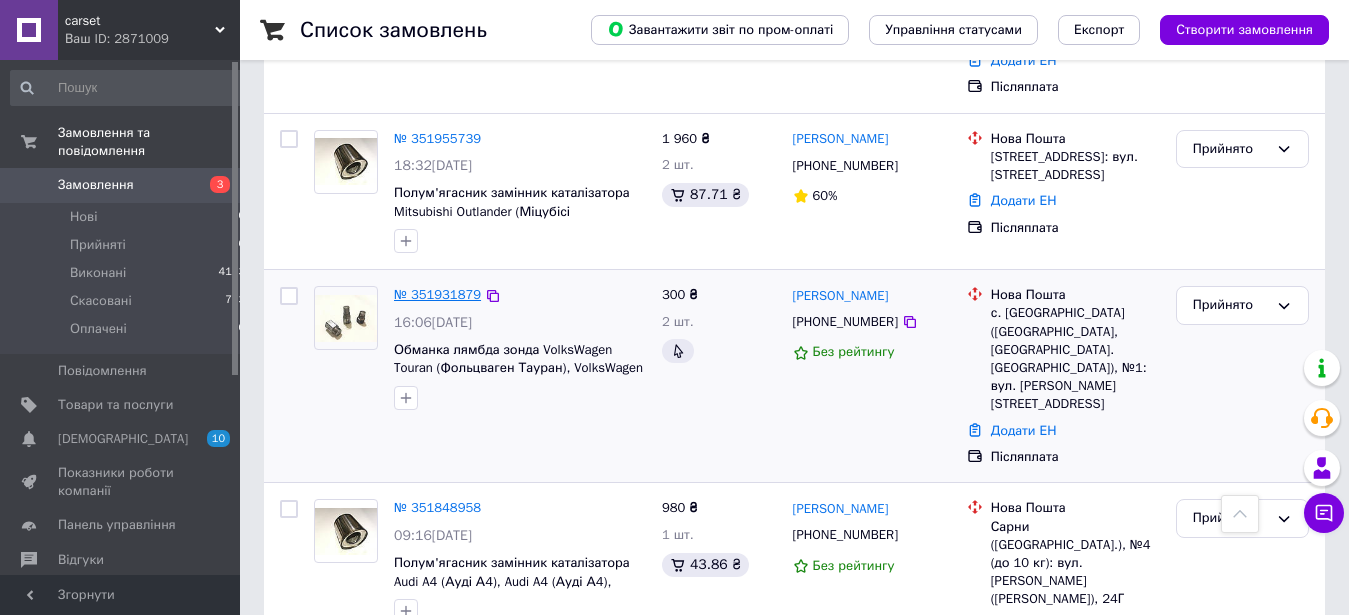 click on "№ 351931879" at bounding box center [437, 294] 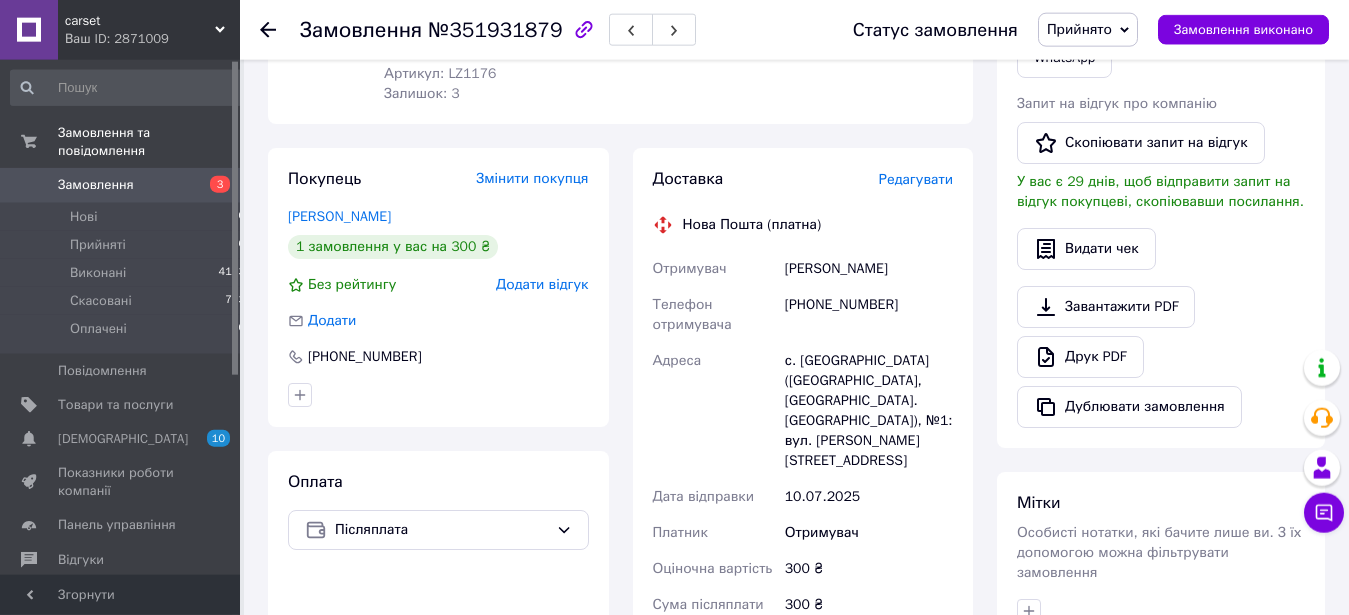 scroll, scrollTop: 510, scrollLeft: 0, axis: vertical 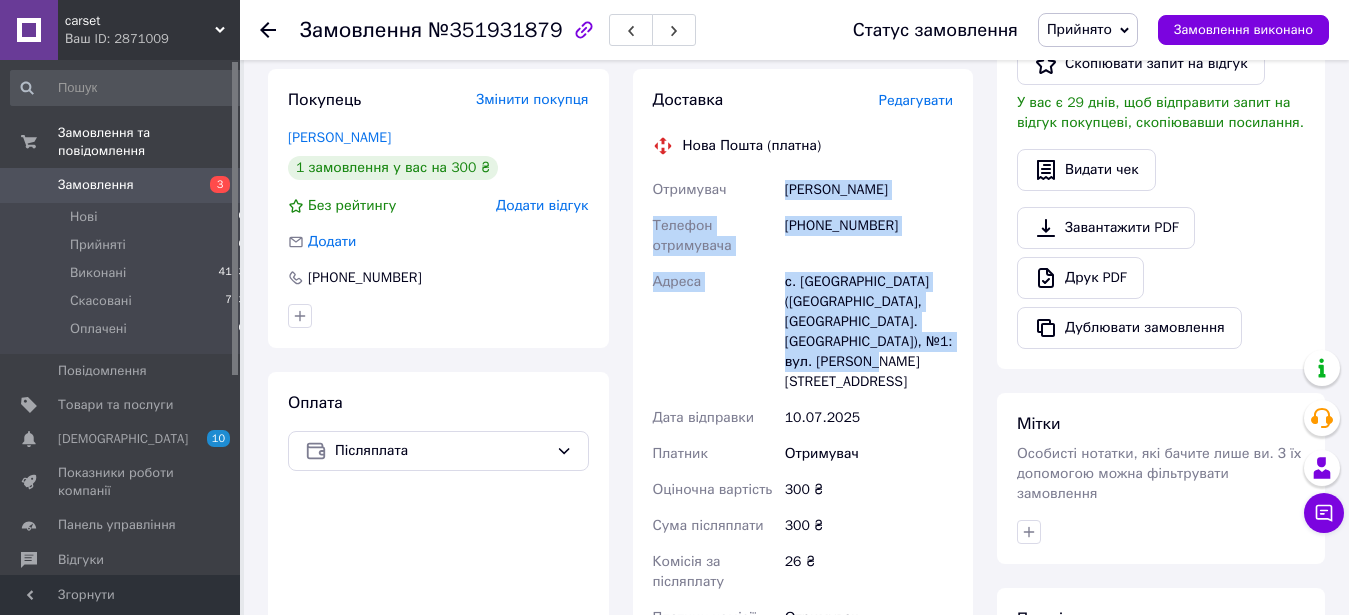 drag, startPoint x: 786, startPoint y: 187, endPoint x: 937, endPoint y: 366, distance: 234.18369 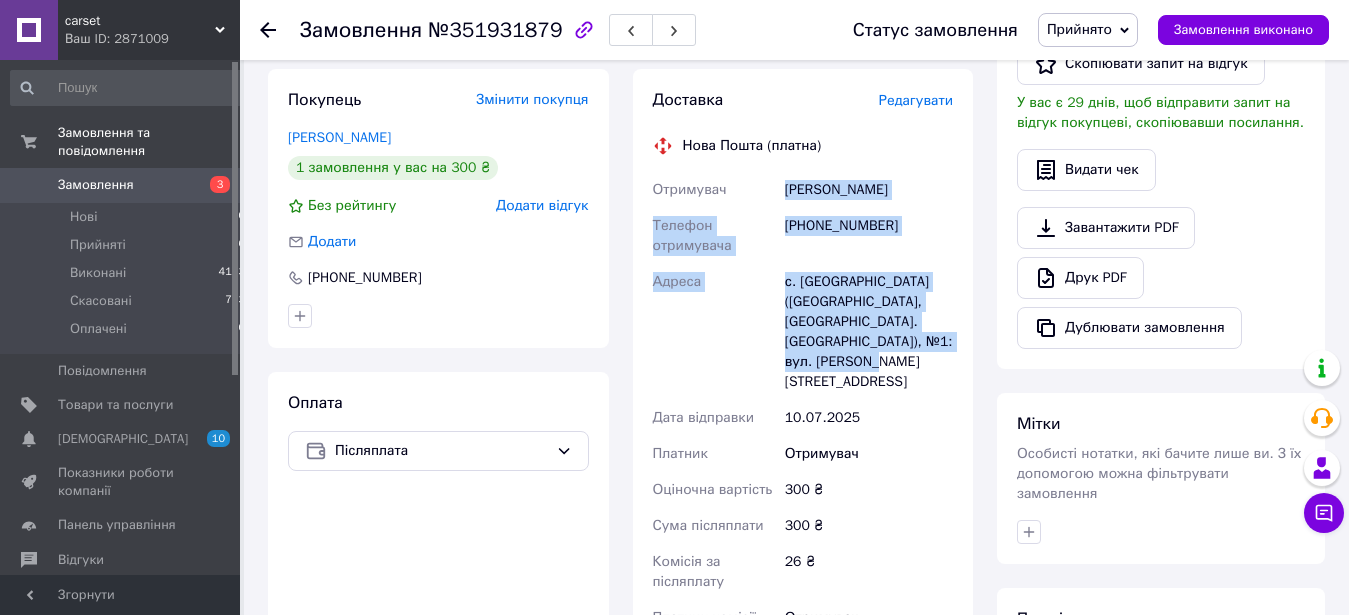 click 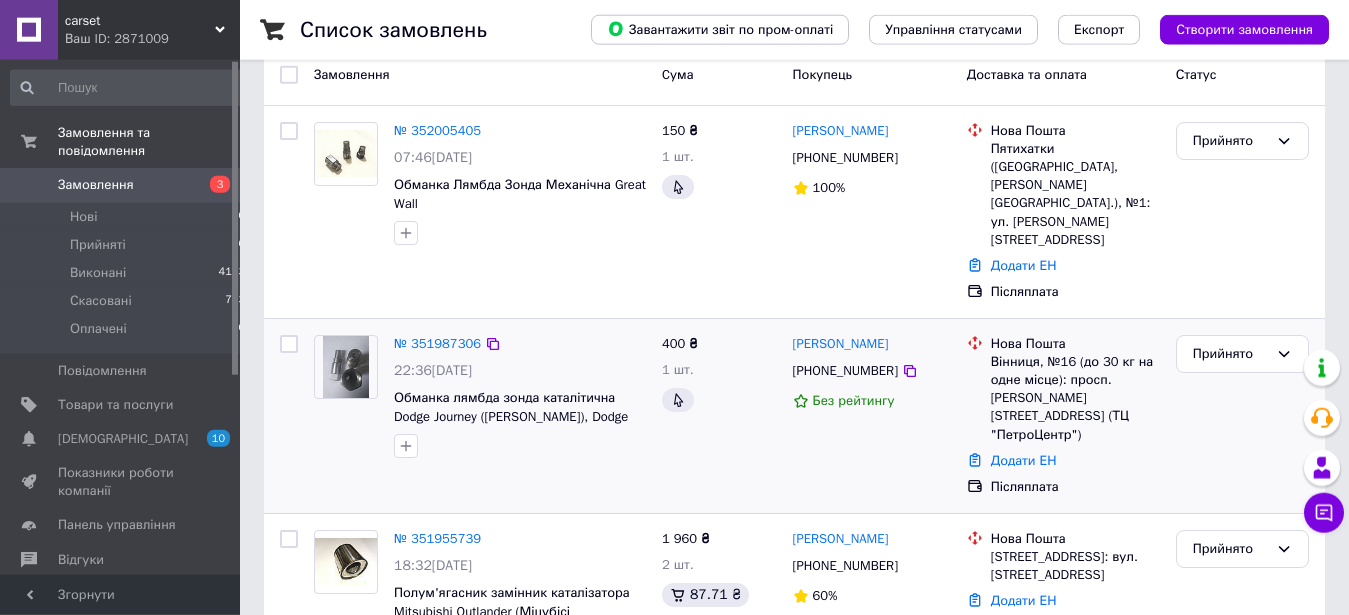scroll, scrollTop: 306, scrollLeft: 0, axis: vertical 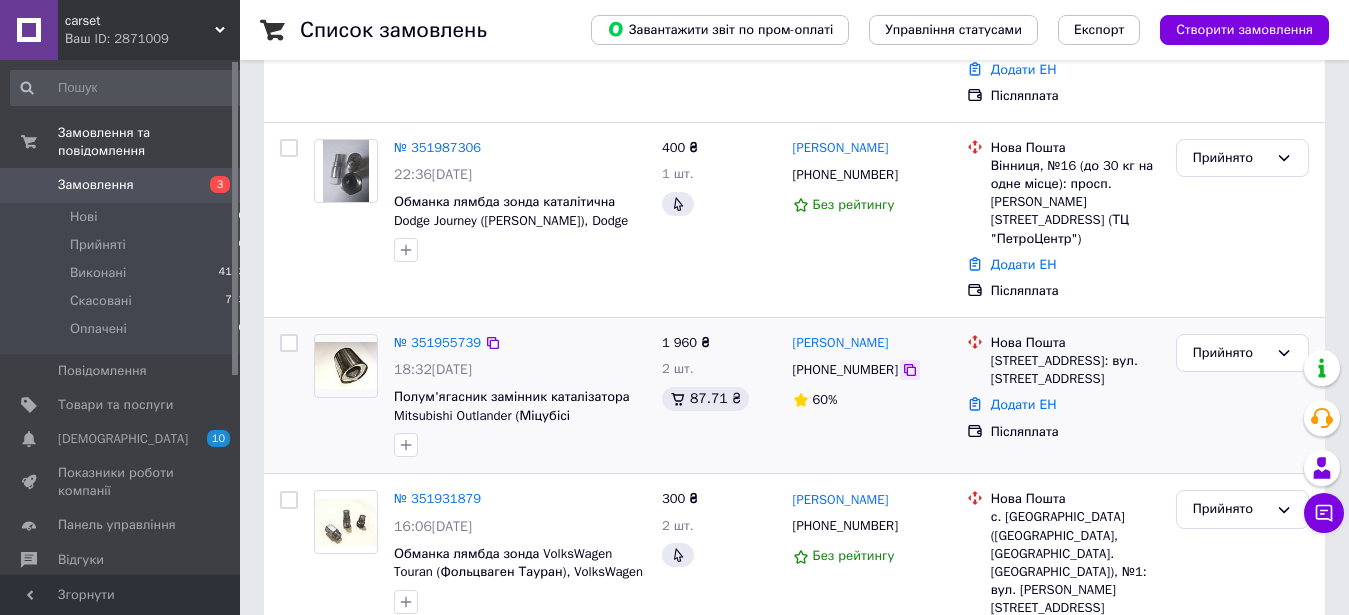 click 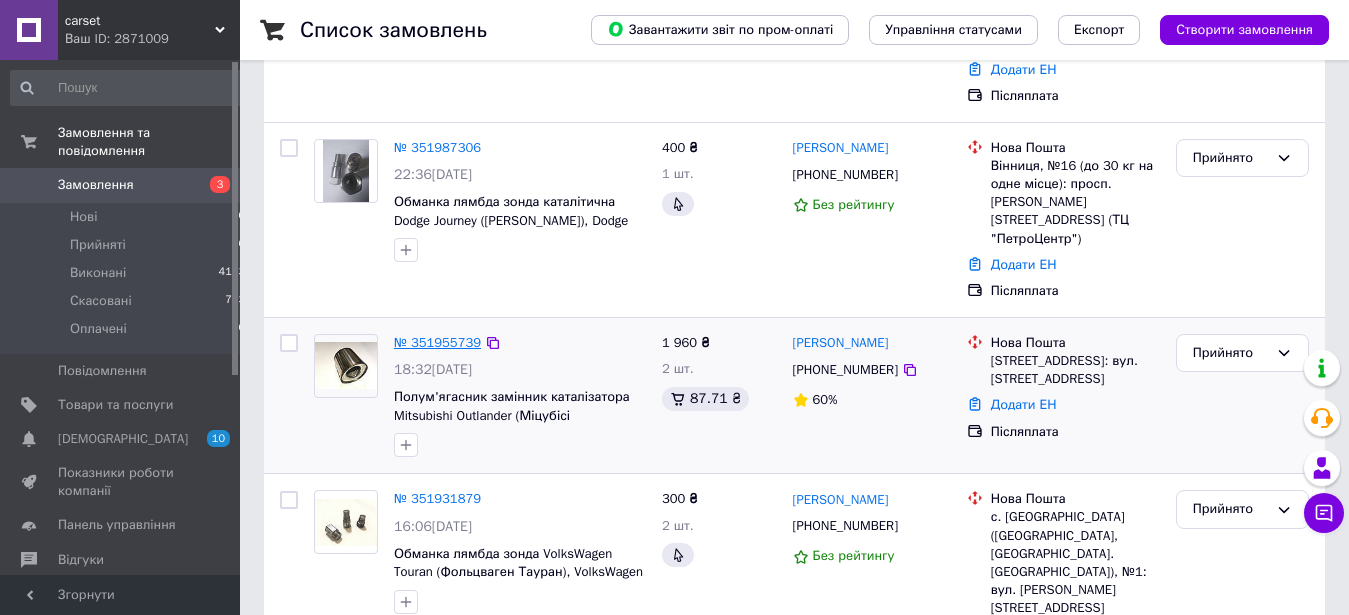 click on "№ 351955739" at bounding box center [437, 342] 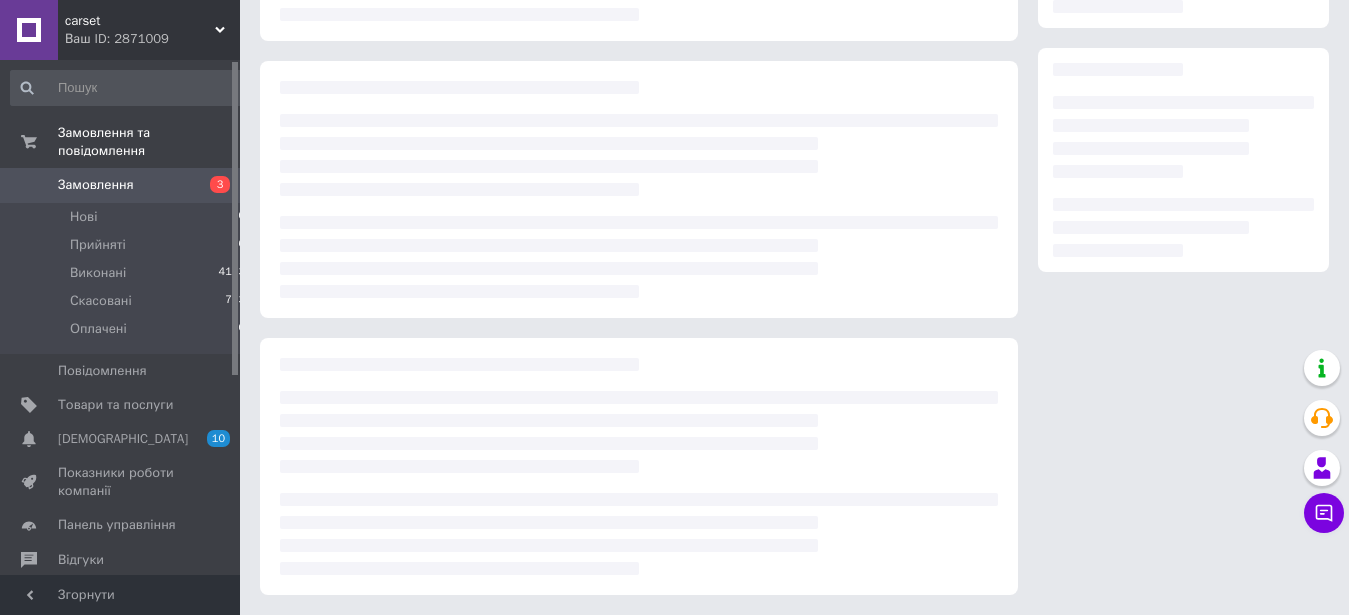 scroll, scrollTop: 299, scrollLeft: 0, axis: vertical 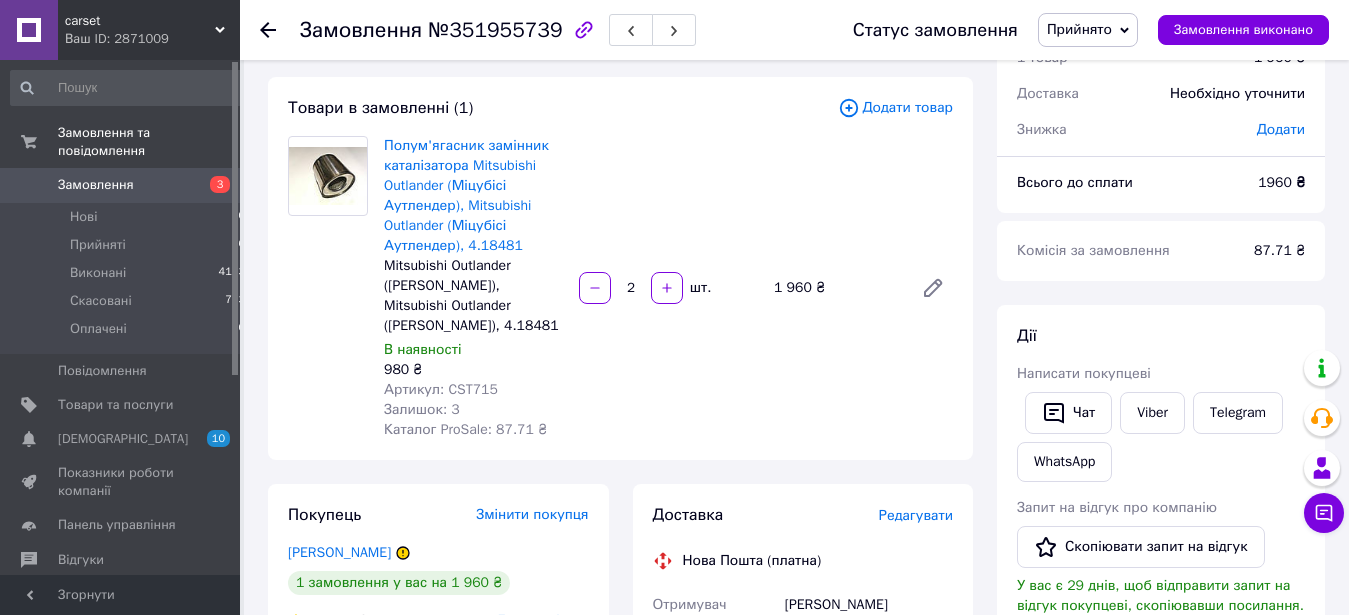 click 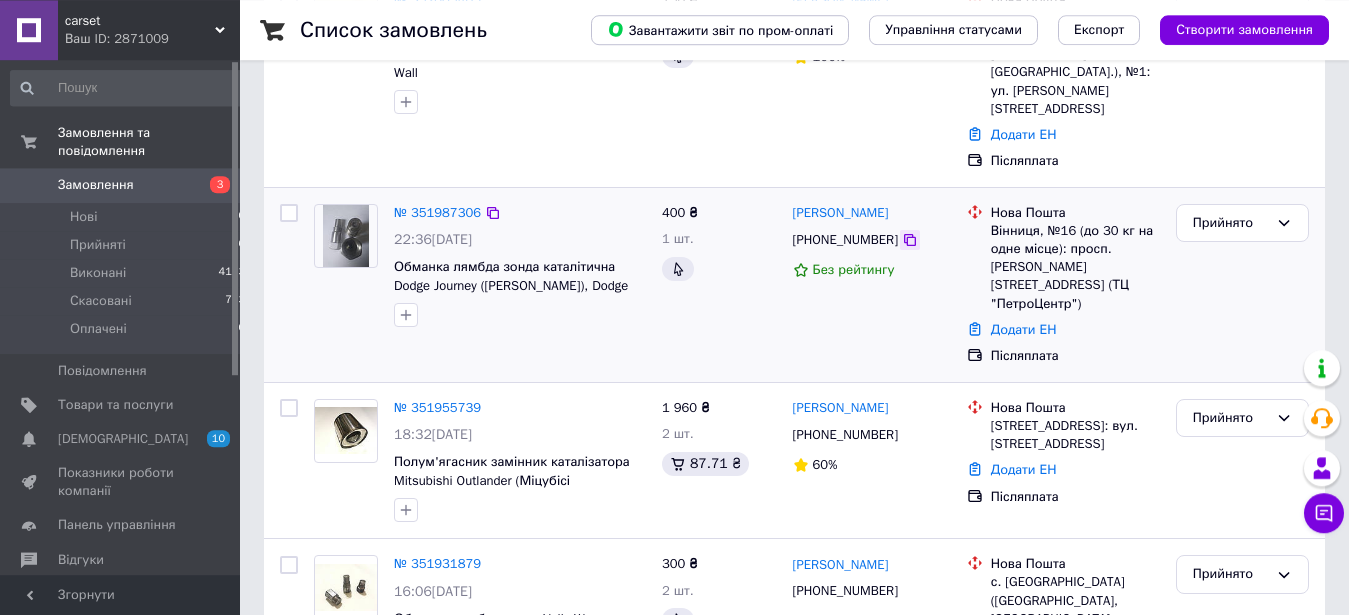 scroll, scrollTop: 306, scrollLeft: 0, axis: vertical 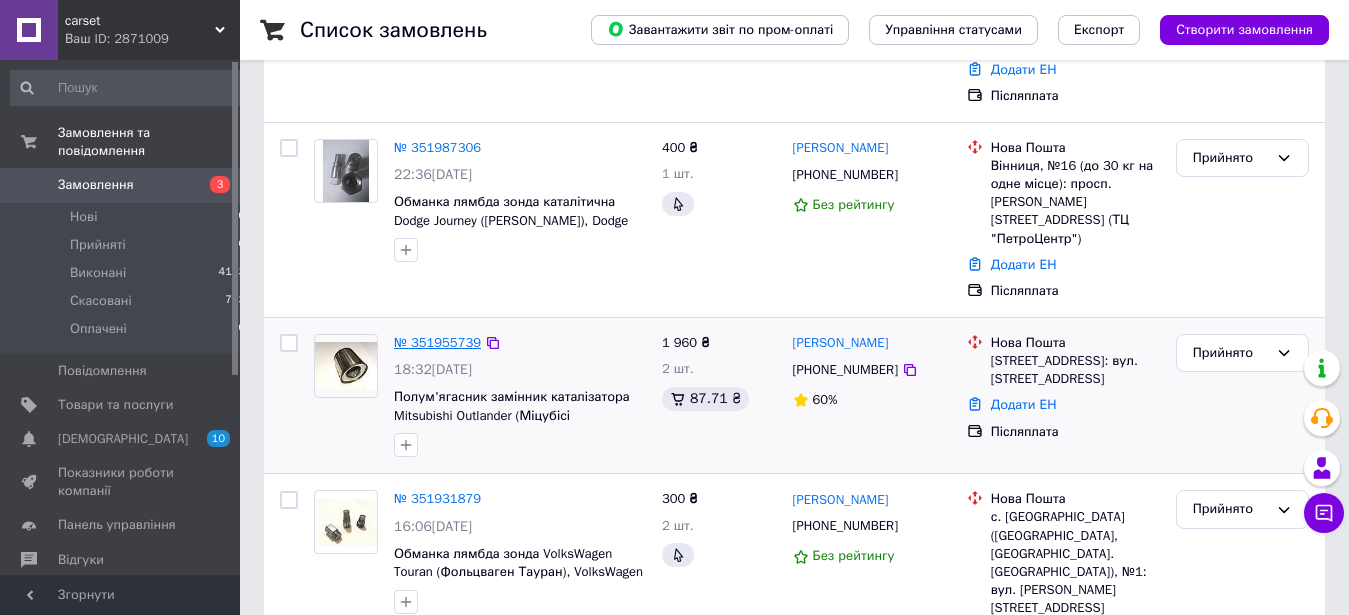 click on "№ 351955739" at bounding box center (437, 342) 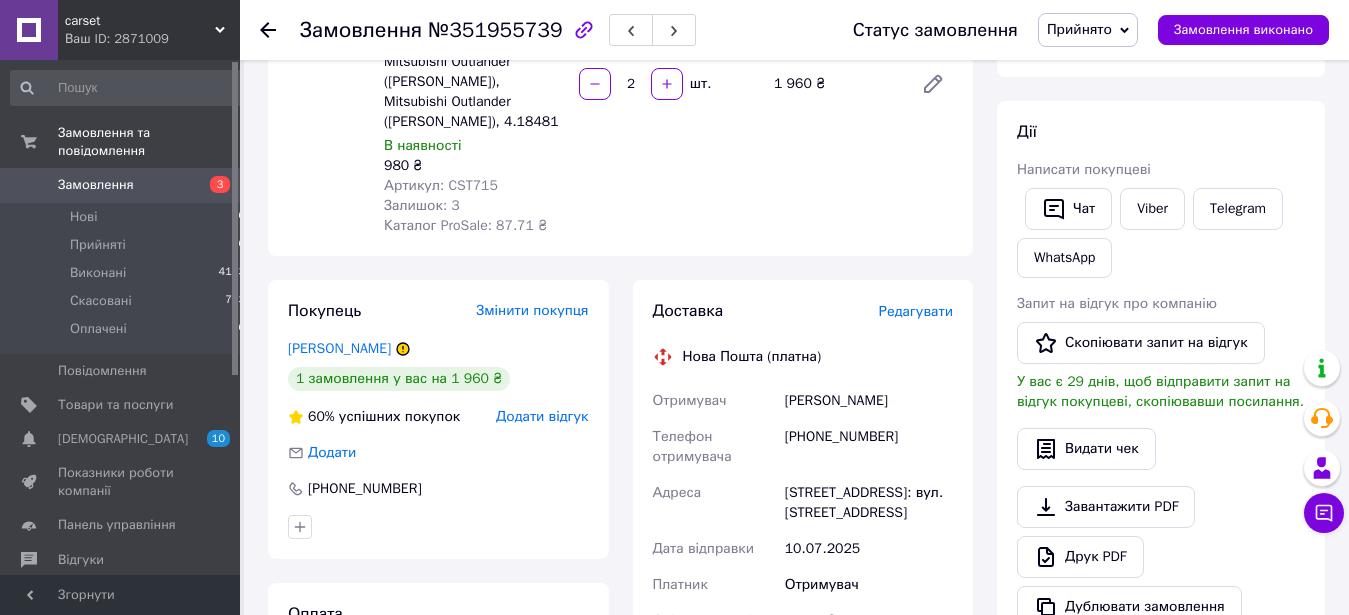 scroll, scrollTop: 401, scrollLeft: 0, axis: vertical 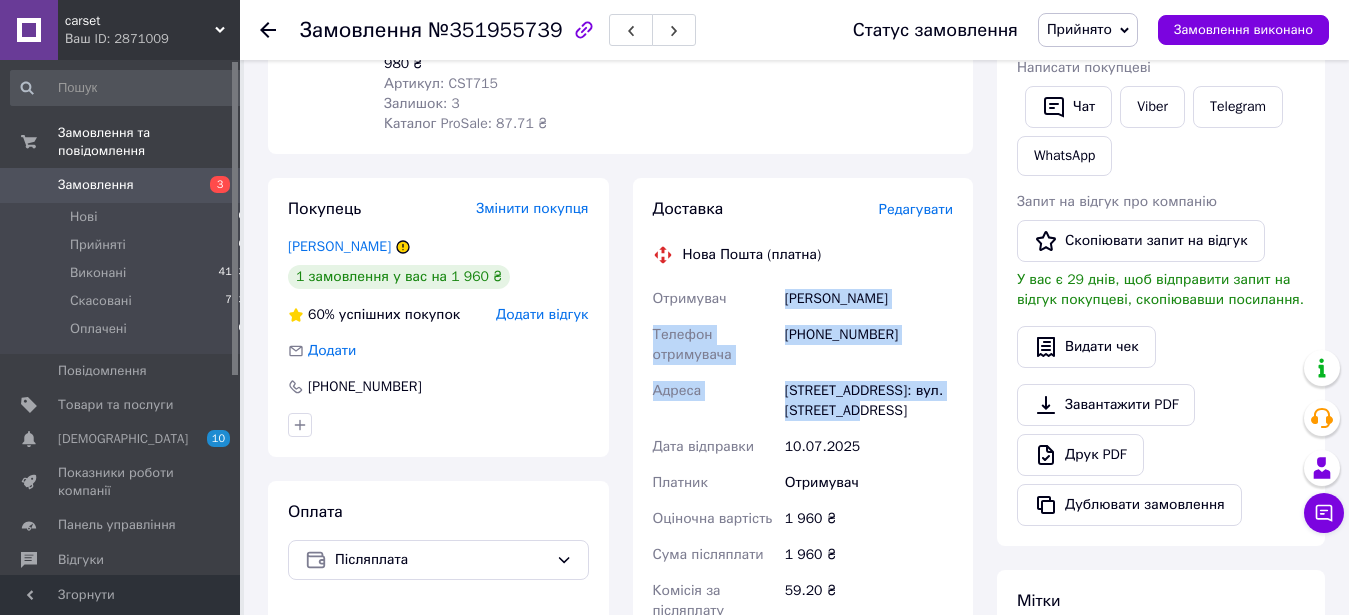drag, startPoint x: 787, startPoint y: 314, endPoint x: 926, endPoint y: 444, distance: 190.31816 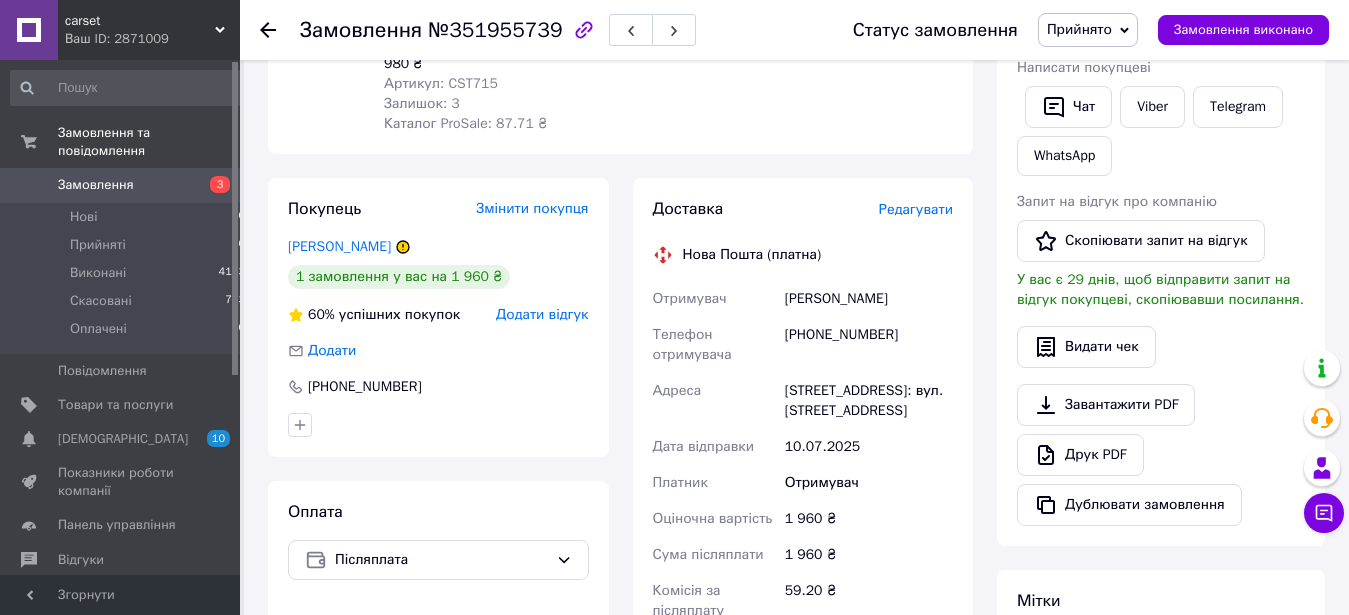 click 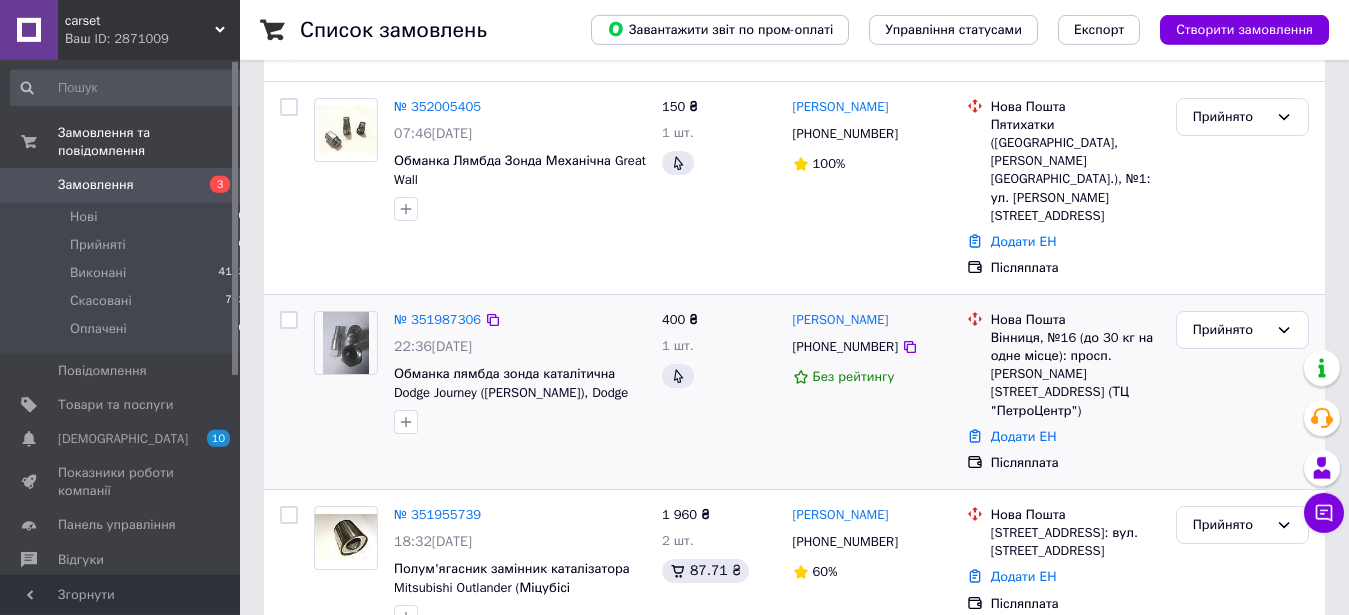 scroll, scrollTop: 204, scrollLeft: 0, axis: vertical 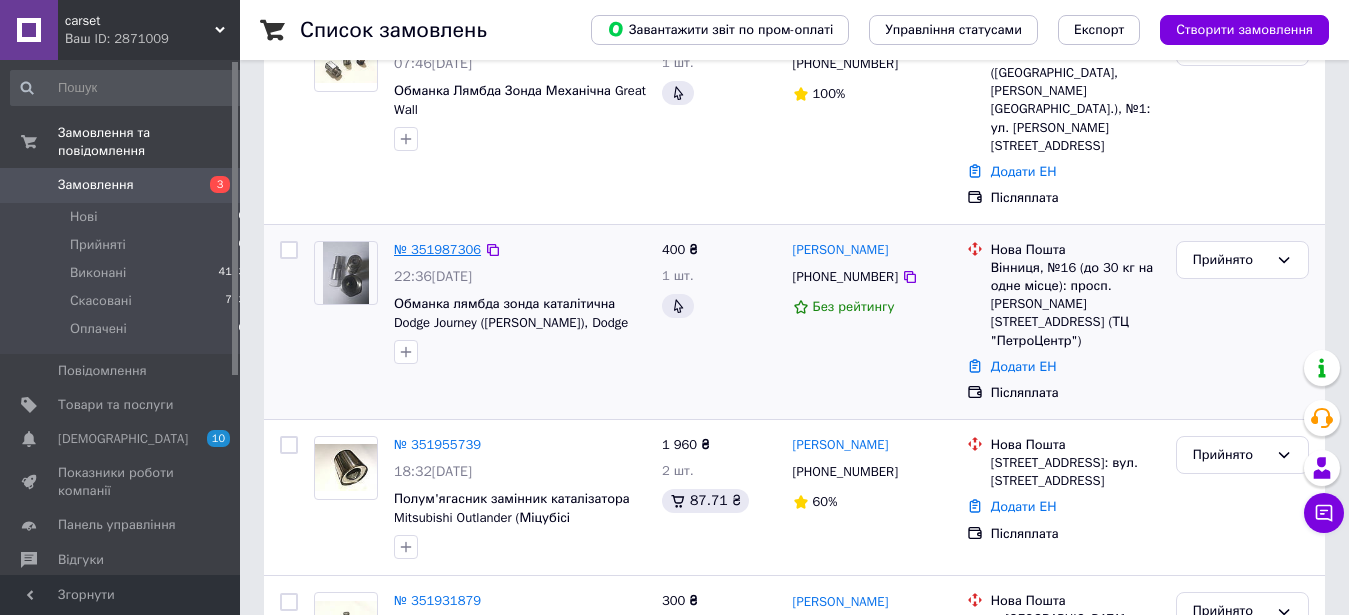 click on "№ 351987306" at bounding box center [437, 249] 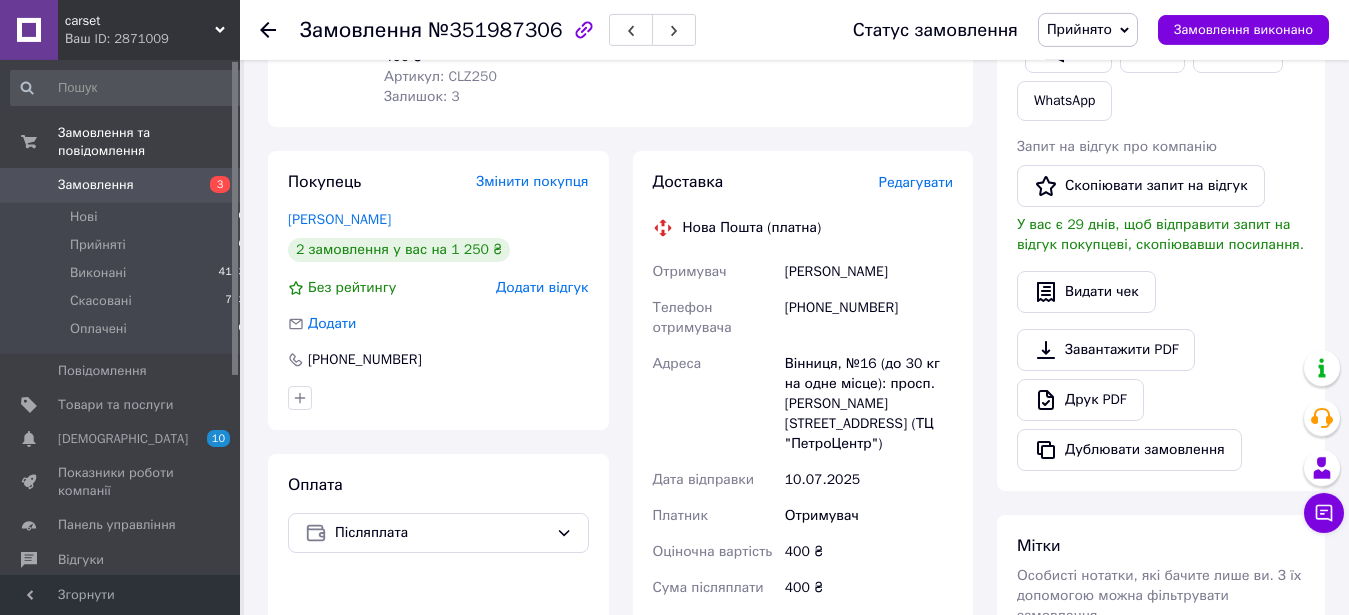 scroll, scrollTop: 408, scrollLeft: 0, axis: vertical 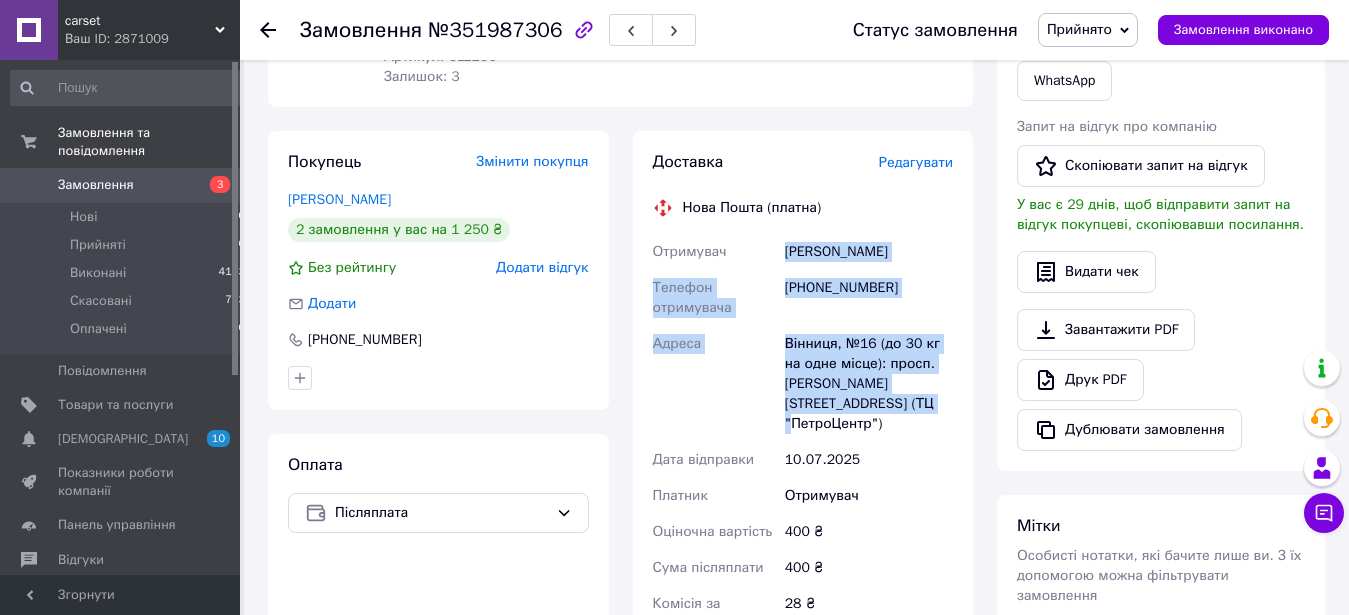 drag, startPoint x: 786, startPoint y: 235, endPoint x: 951, endPoint y: 382, distance: 220.98416 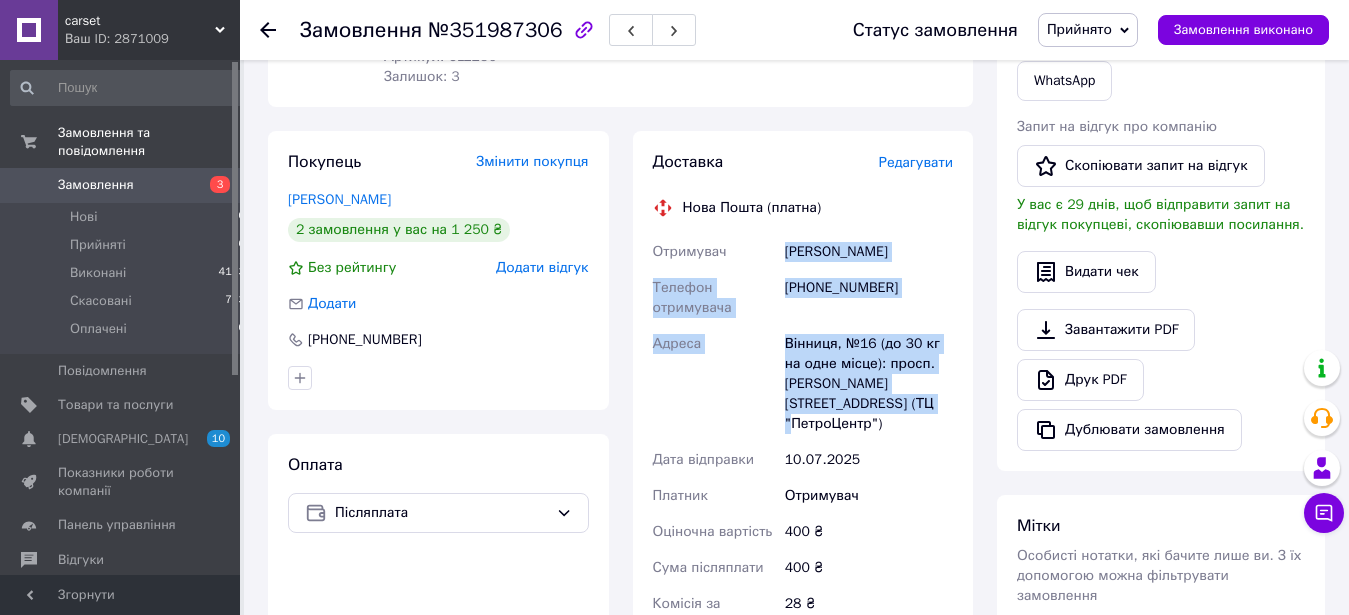 copy on "малеваный саша Телефон отримувача +380972357911 Адреса Вінниця, №16 (до 30 кг на одне місце): просп. Коцюбинського, 70 (ТЦ "ПетроЦентр")" 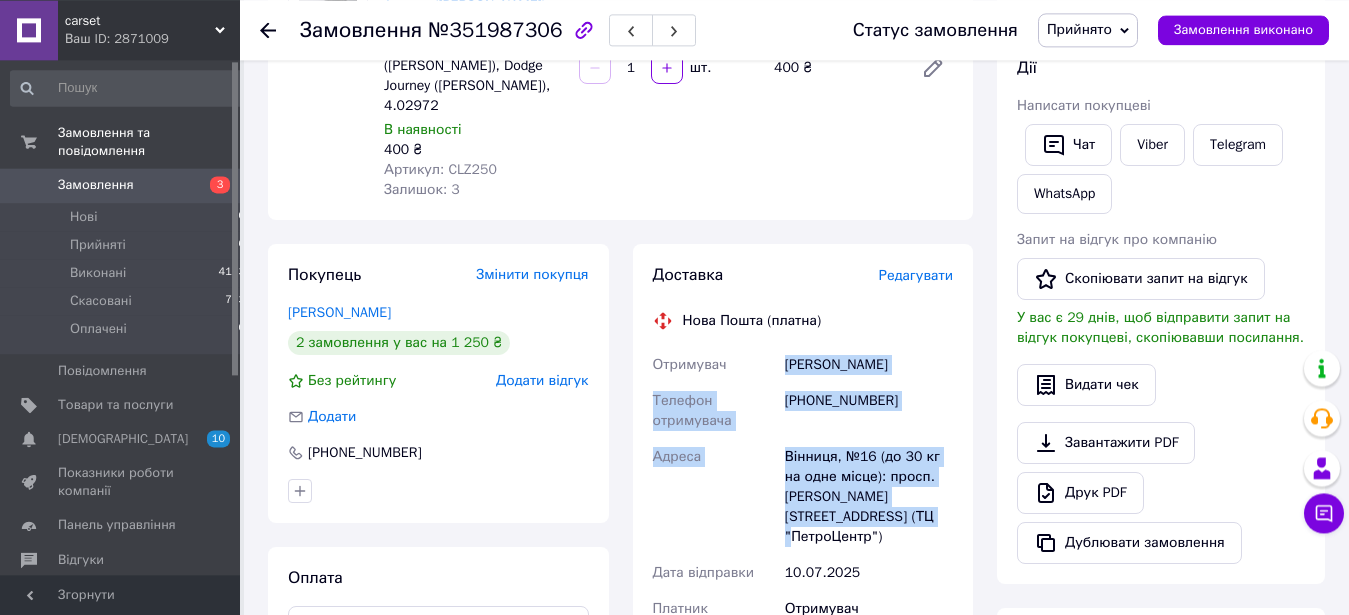 scroll, scrollTop: 408, scrollLeft: 0, axis: vertical 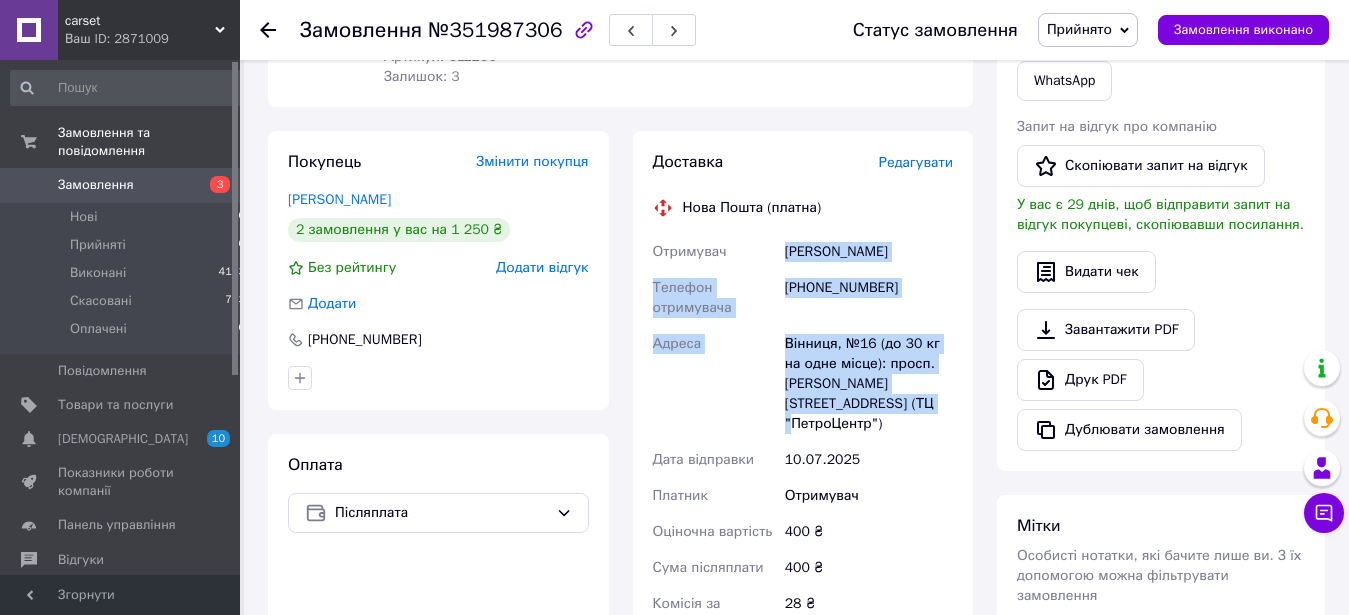 click 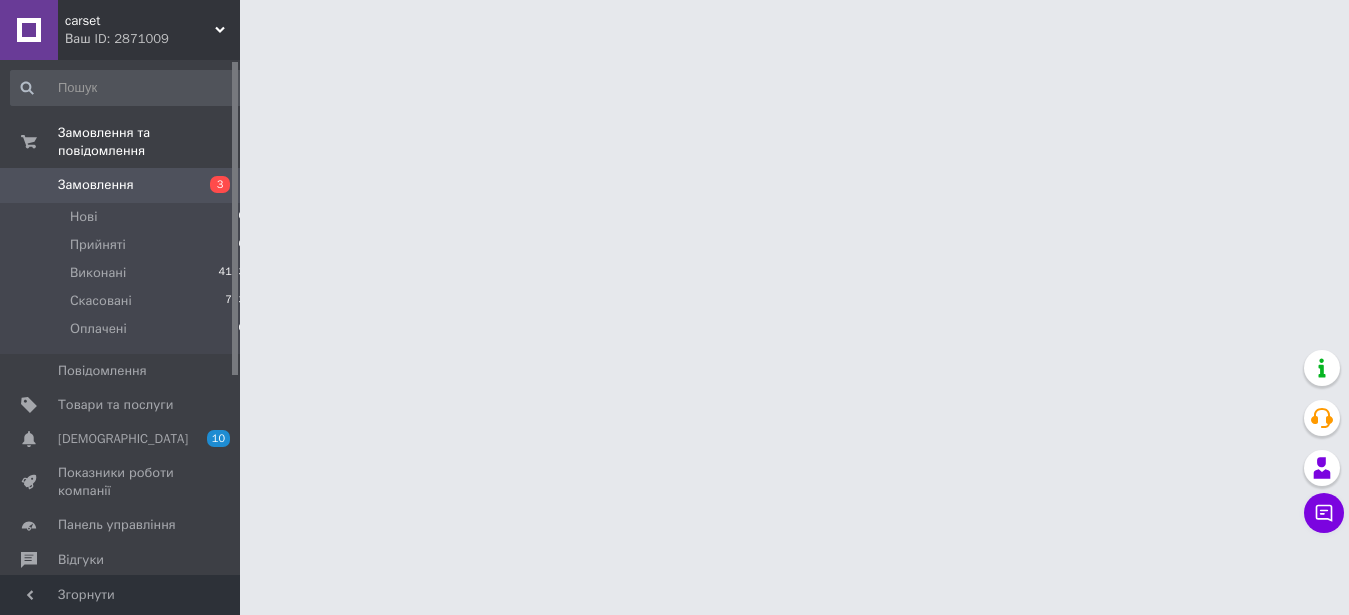 scroll, scrollTop: 0, scrollLeft: 0, axis: both 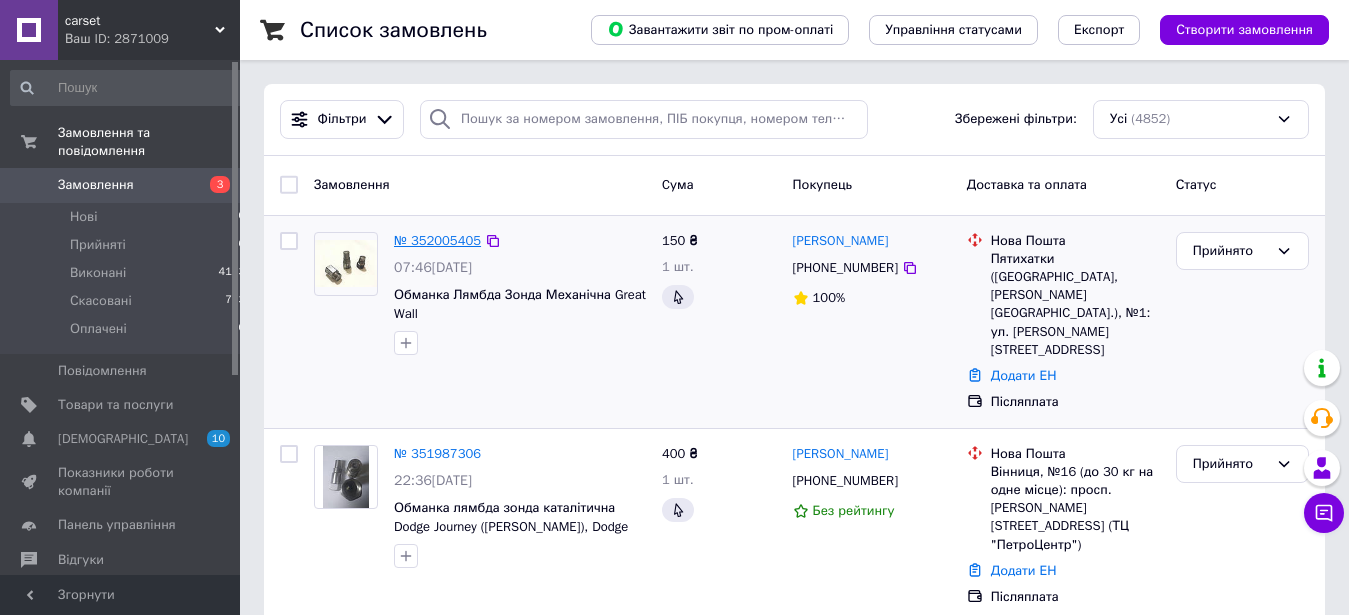 click on "№ 352005405" at bounding box center [437, 240] 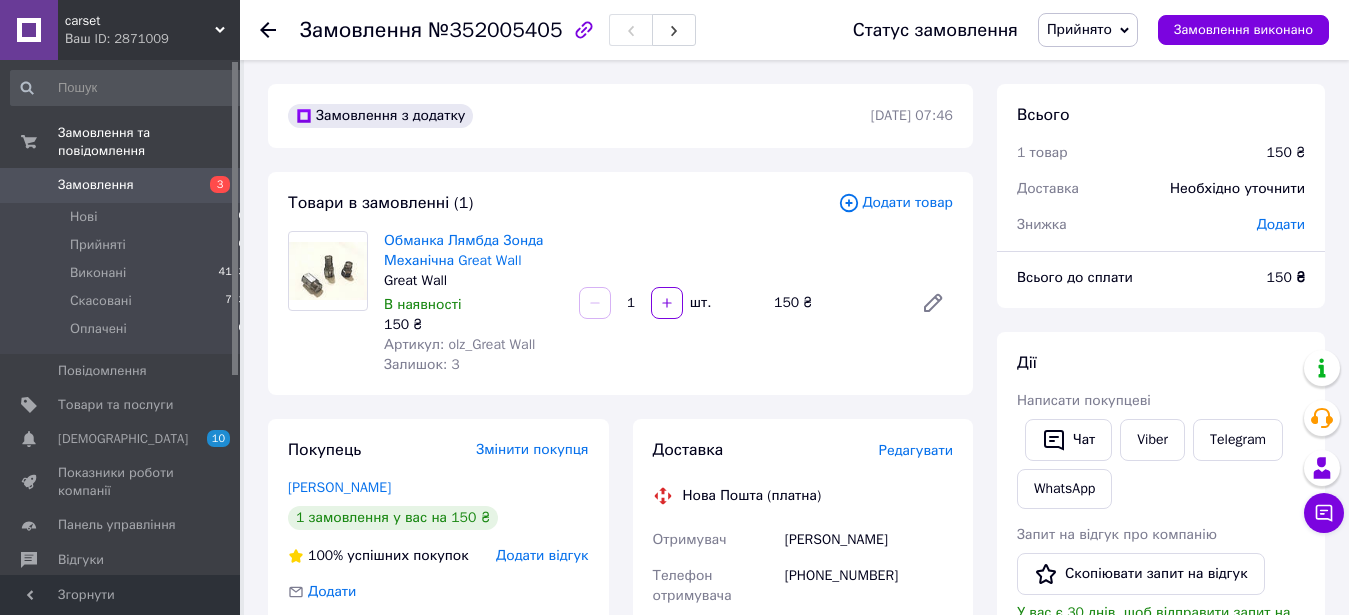 scroll, scrollTop: 306, scrollLeft: 0, axis: vertical 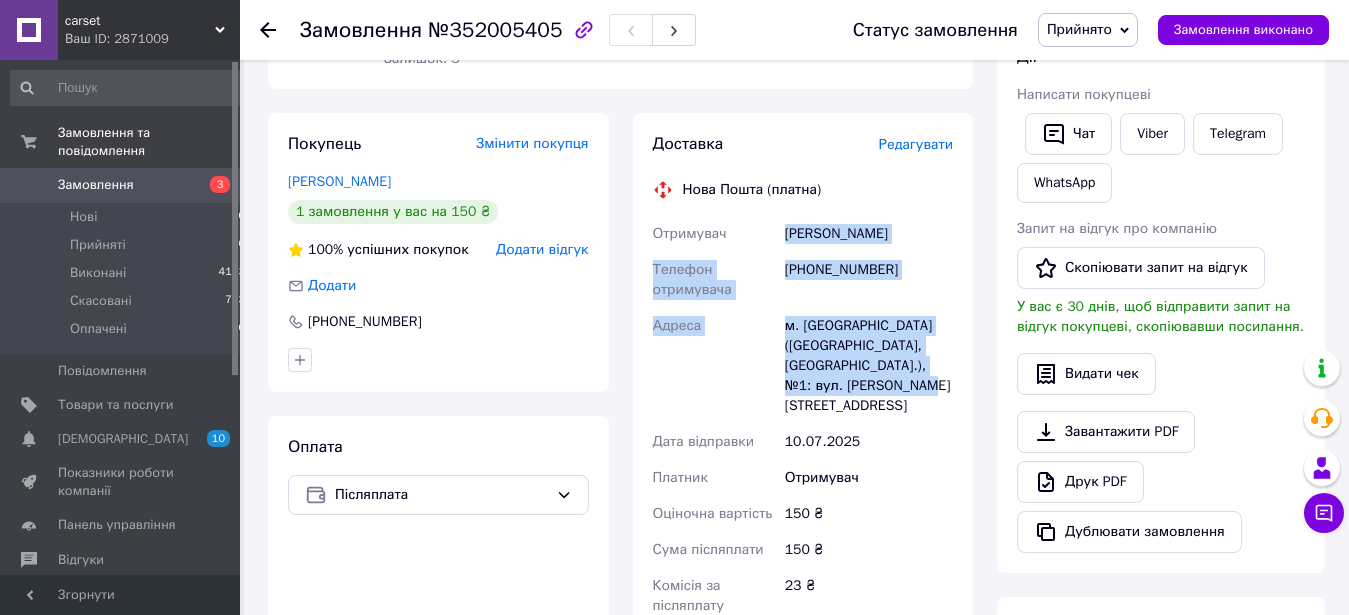 drag, startPoint x: 786, startPoint y: 232, endPoint x: 937, endPoint y: 376, distance: 208.65521 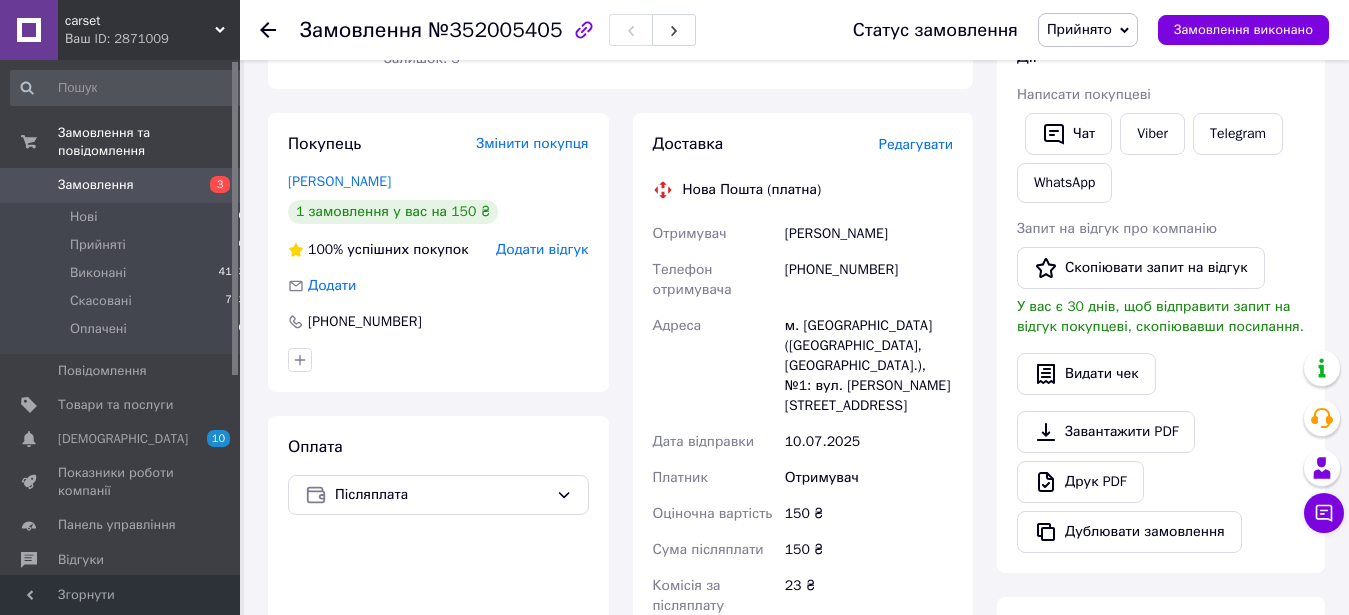 click 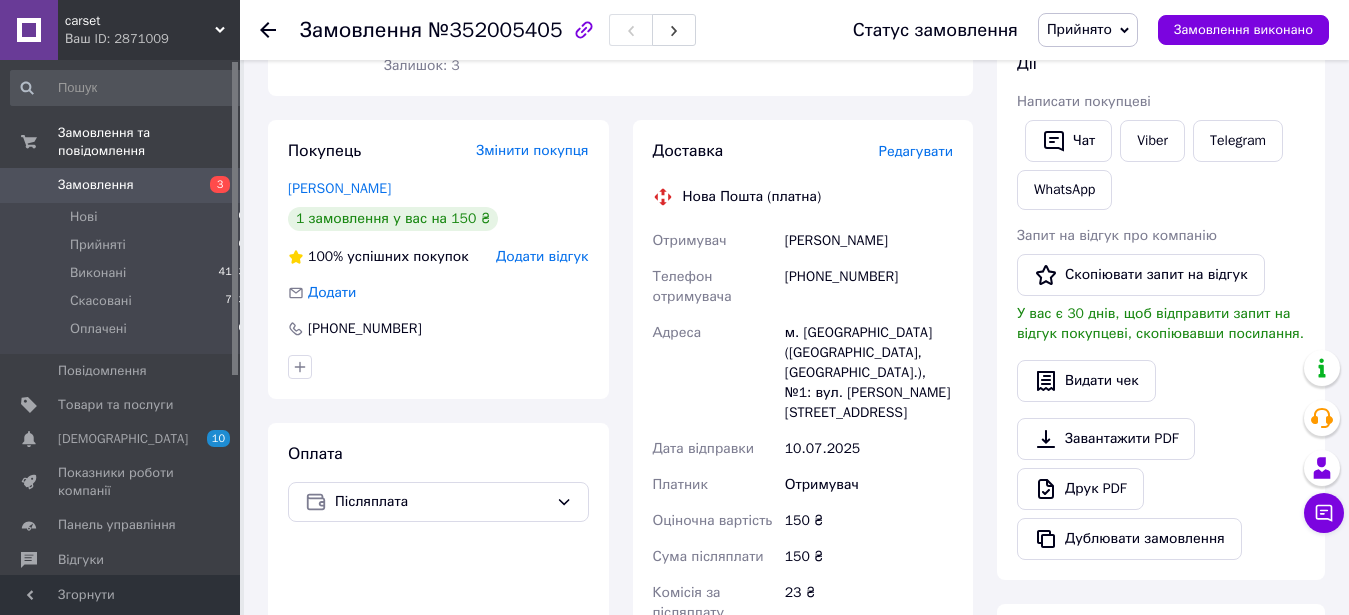 scroll, scrollTop: 0, scrollLeft: 0, axis: both 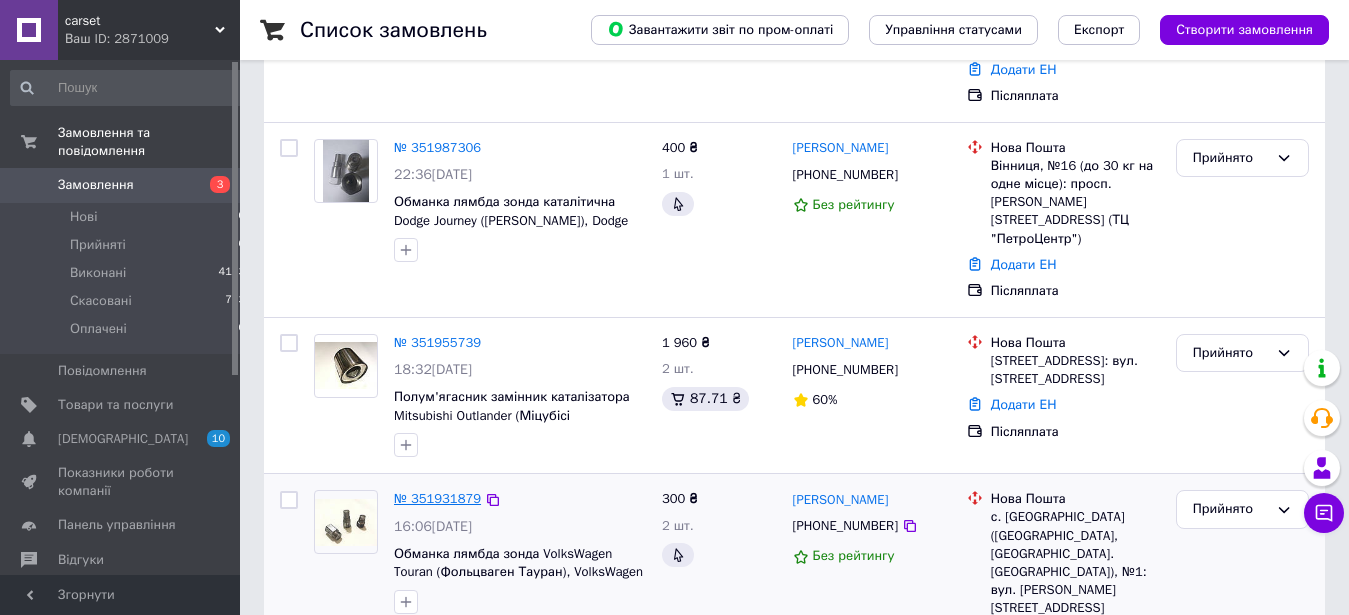click on "№ 351931879" at bounding box center [437, 498] 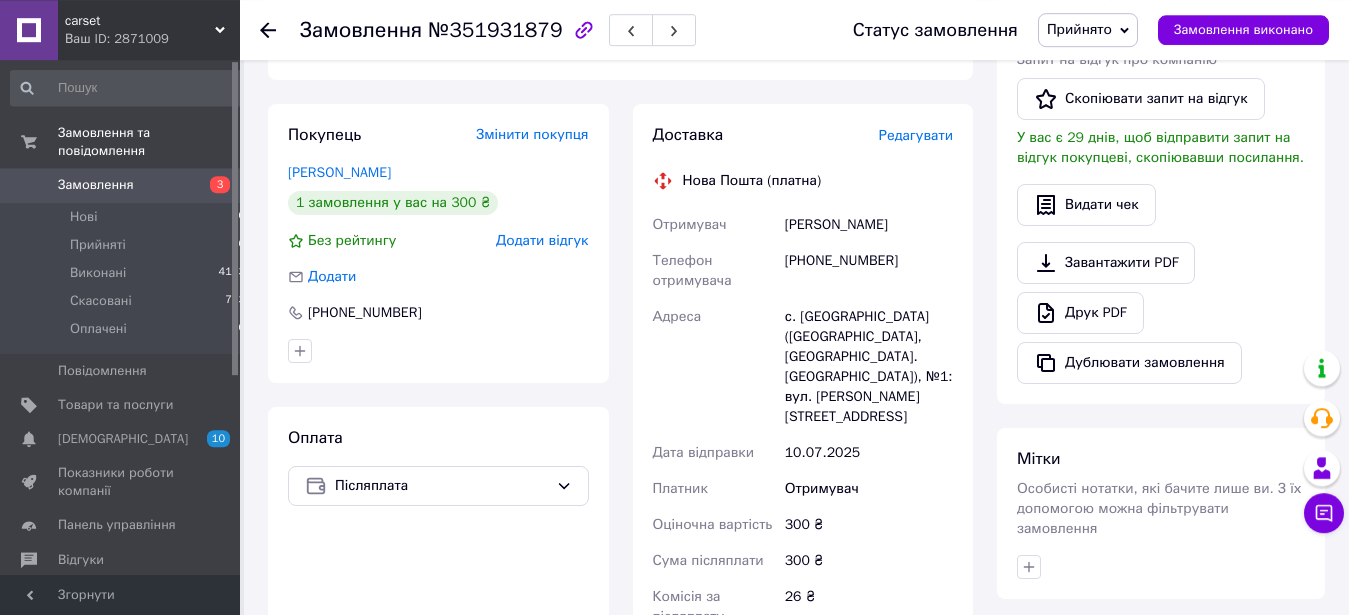 scroll, scrollTop: 503, scrollLeft: 0, axis: vertical 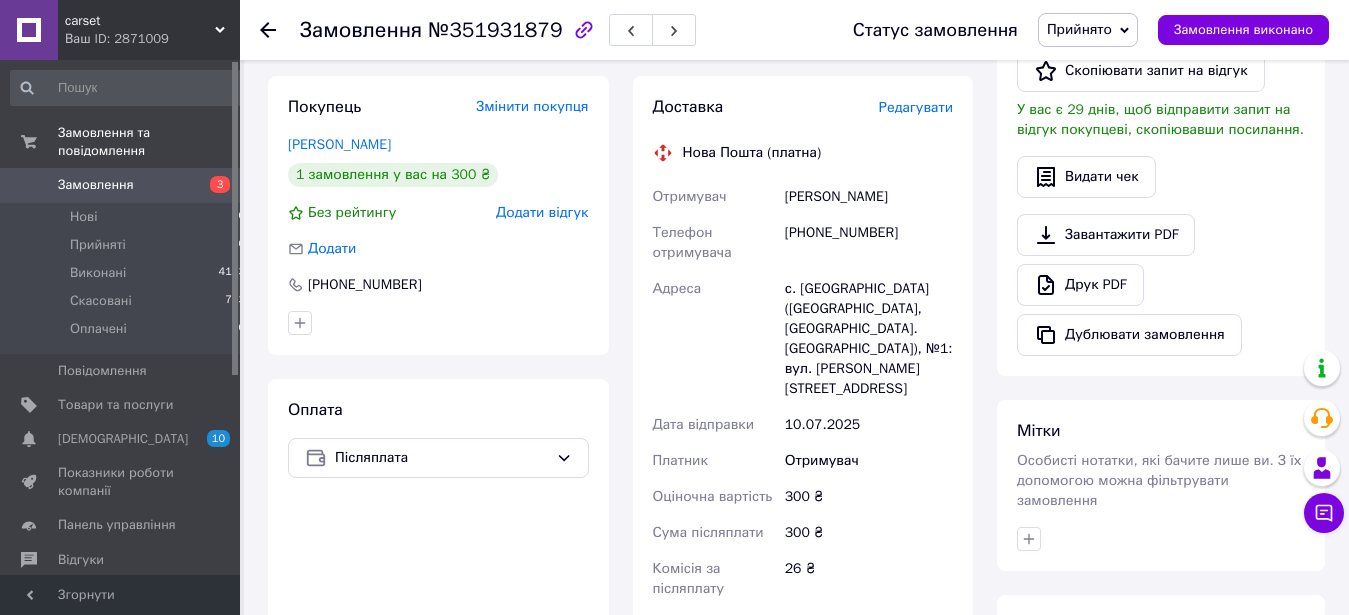 click 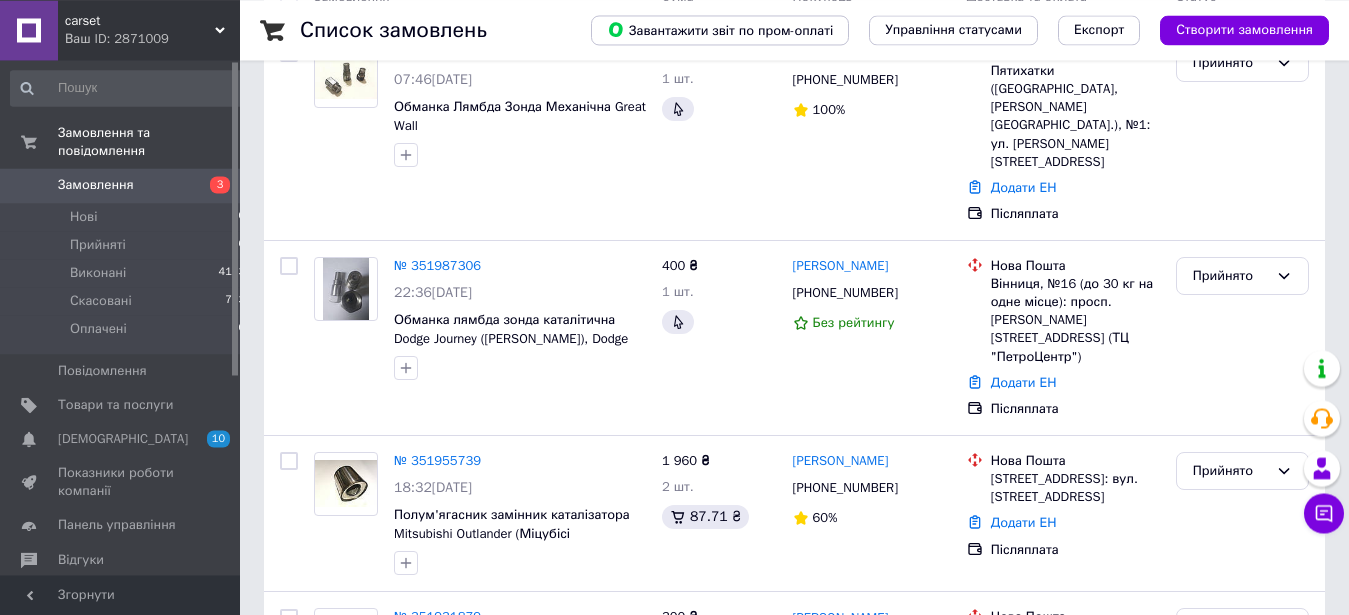 scroll, scrollTop: 204, scrollLeft: 0, axis: vertical 